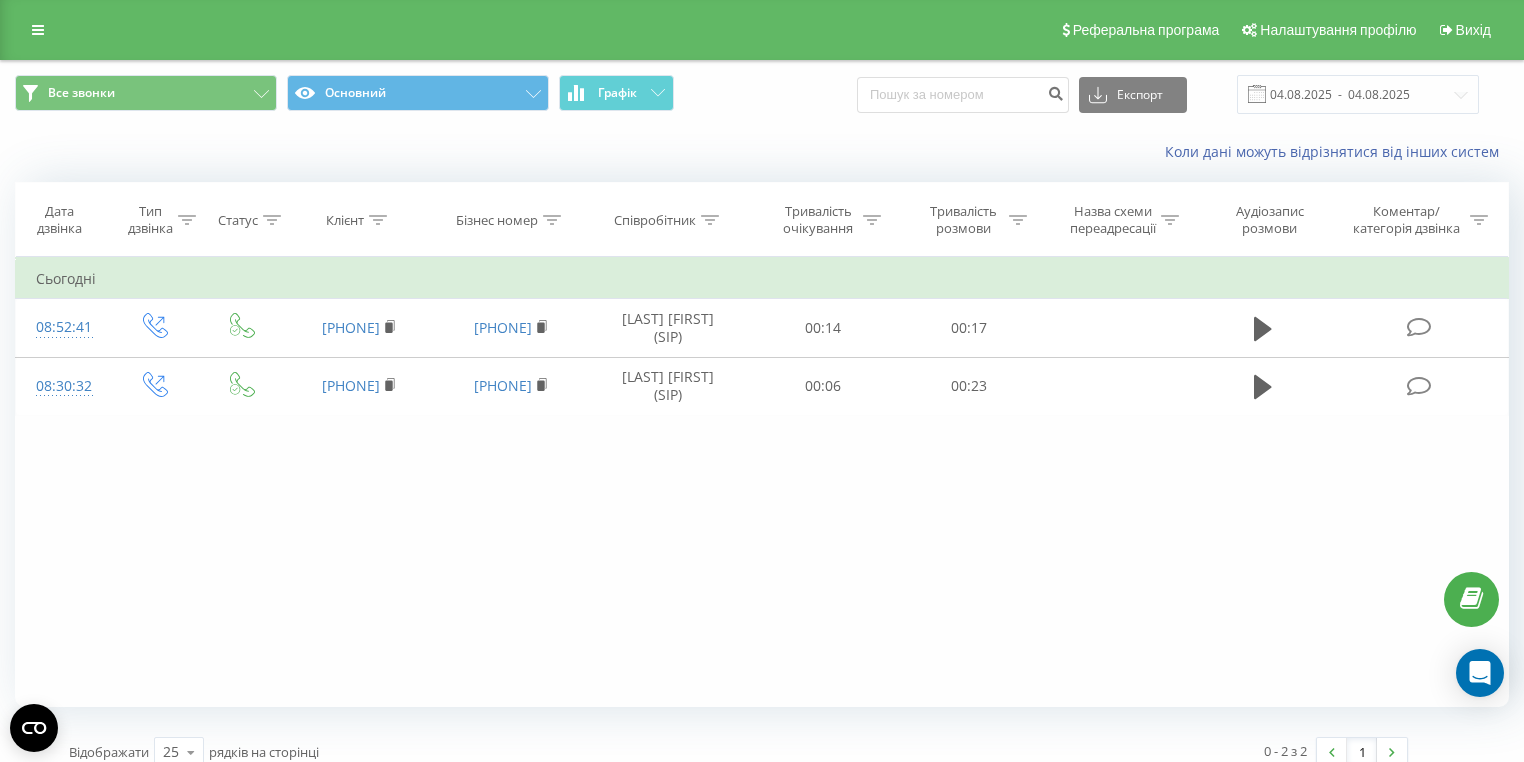 scroll, scrollTop: 0, scrollLeft: 0, axis: both 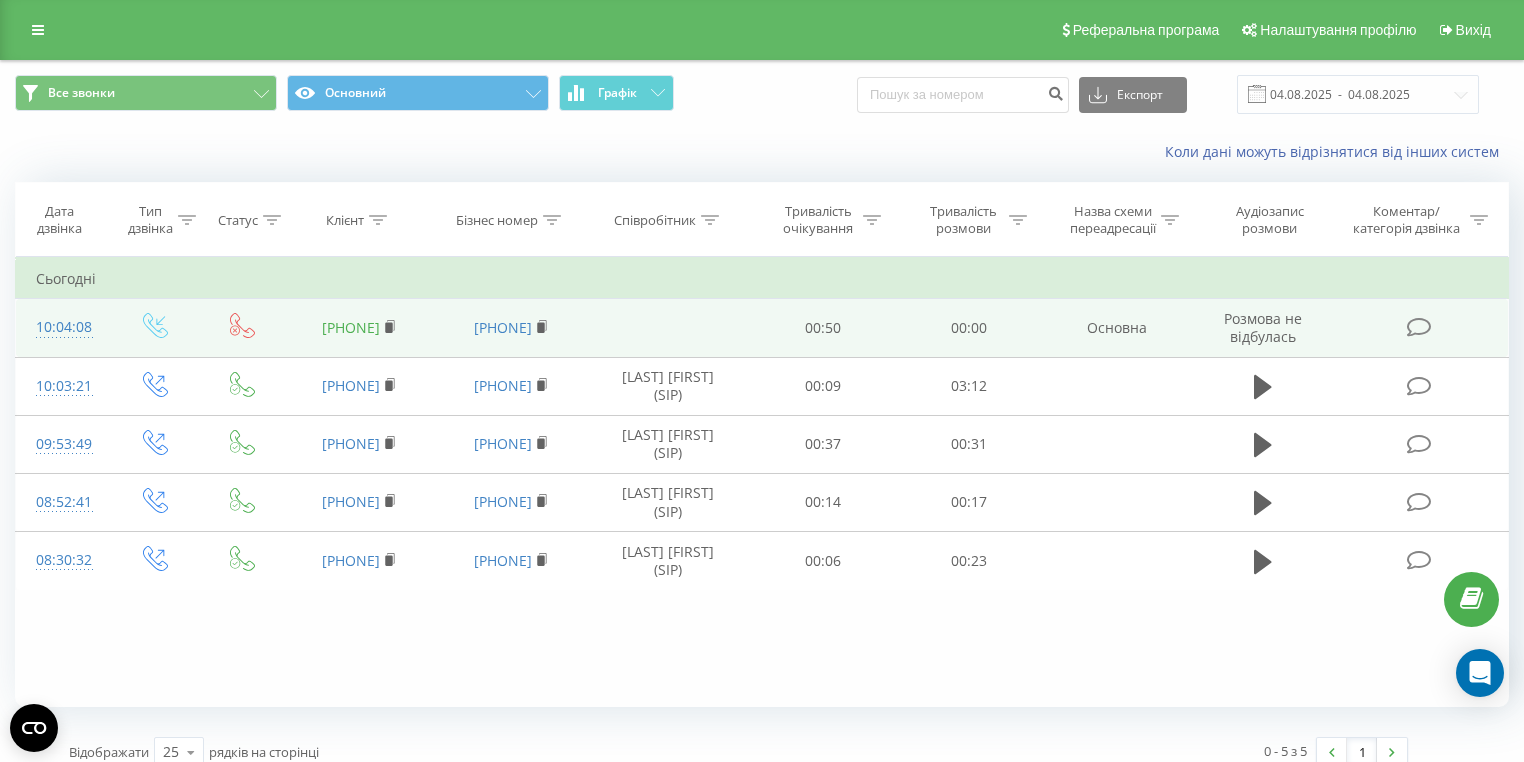 click on "380978727176" at bounding box center [351, 327] 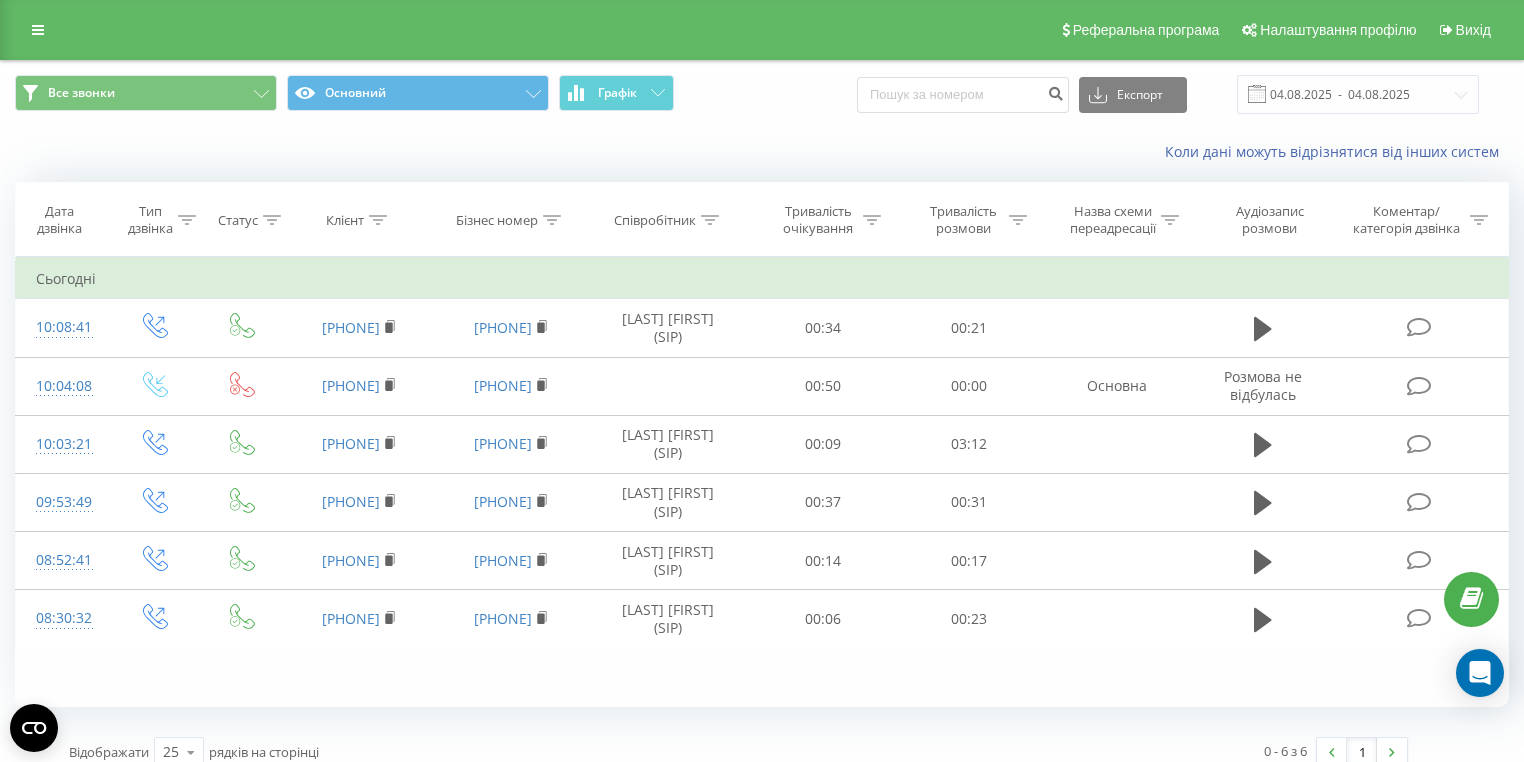 scroll, scrollTop: 0, scrollLeft: 0, axis: both 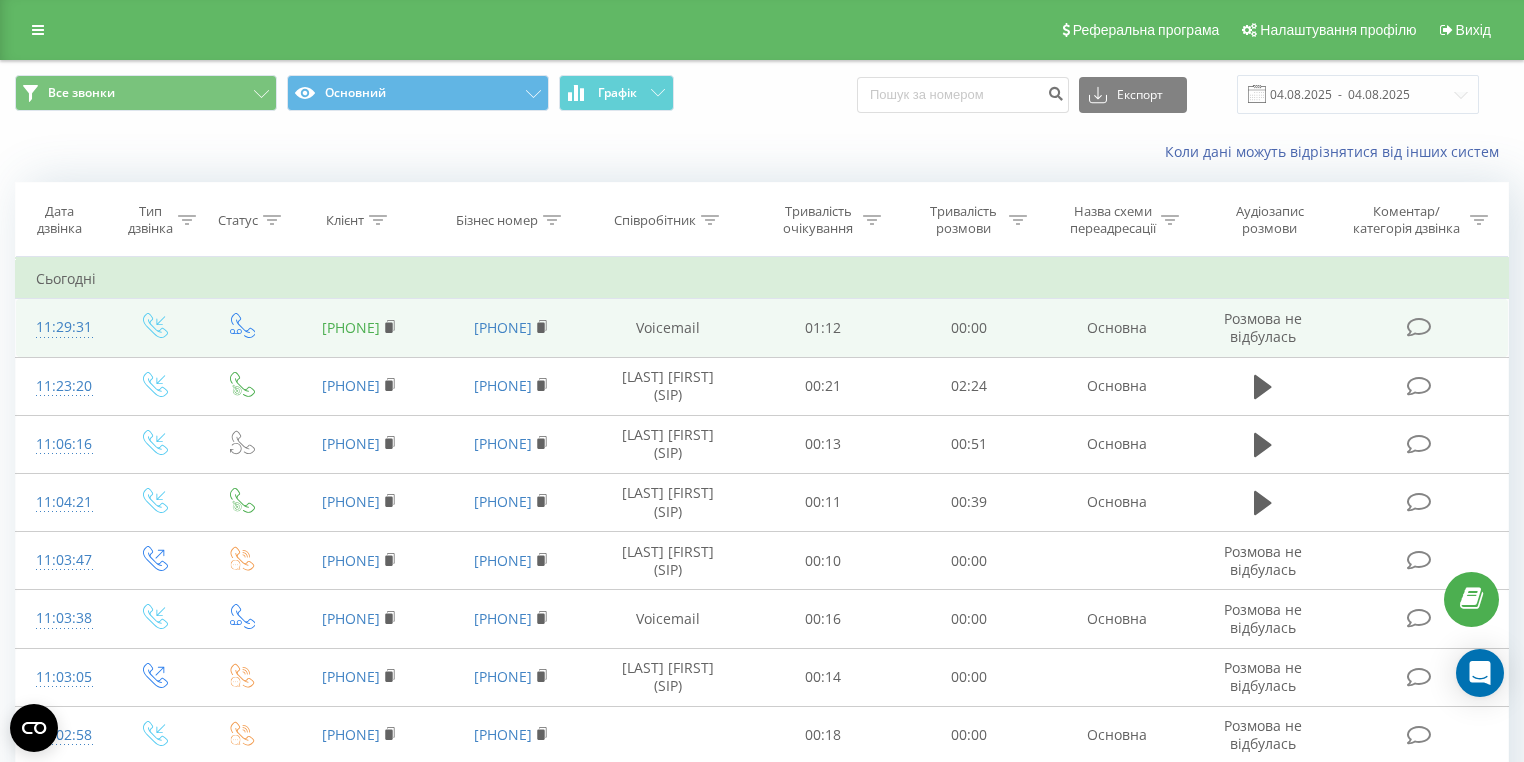 click on "[NUMBER]" at bounding box center (351, 327) 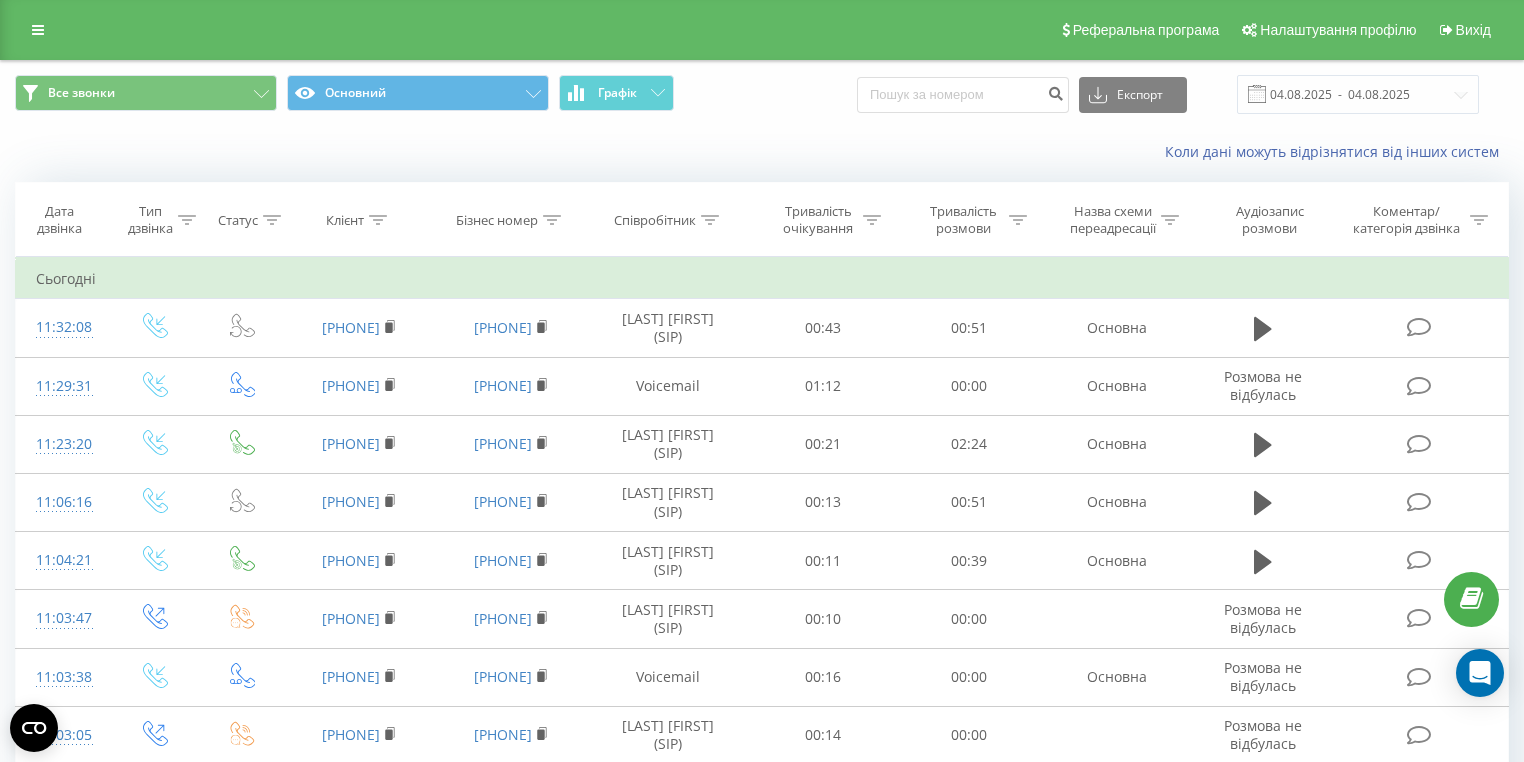 scroll, scrollTop: 0, scrollLeft: 0, axis: both 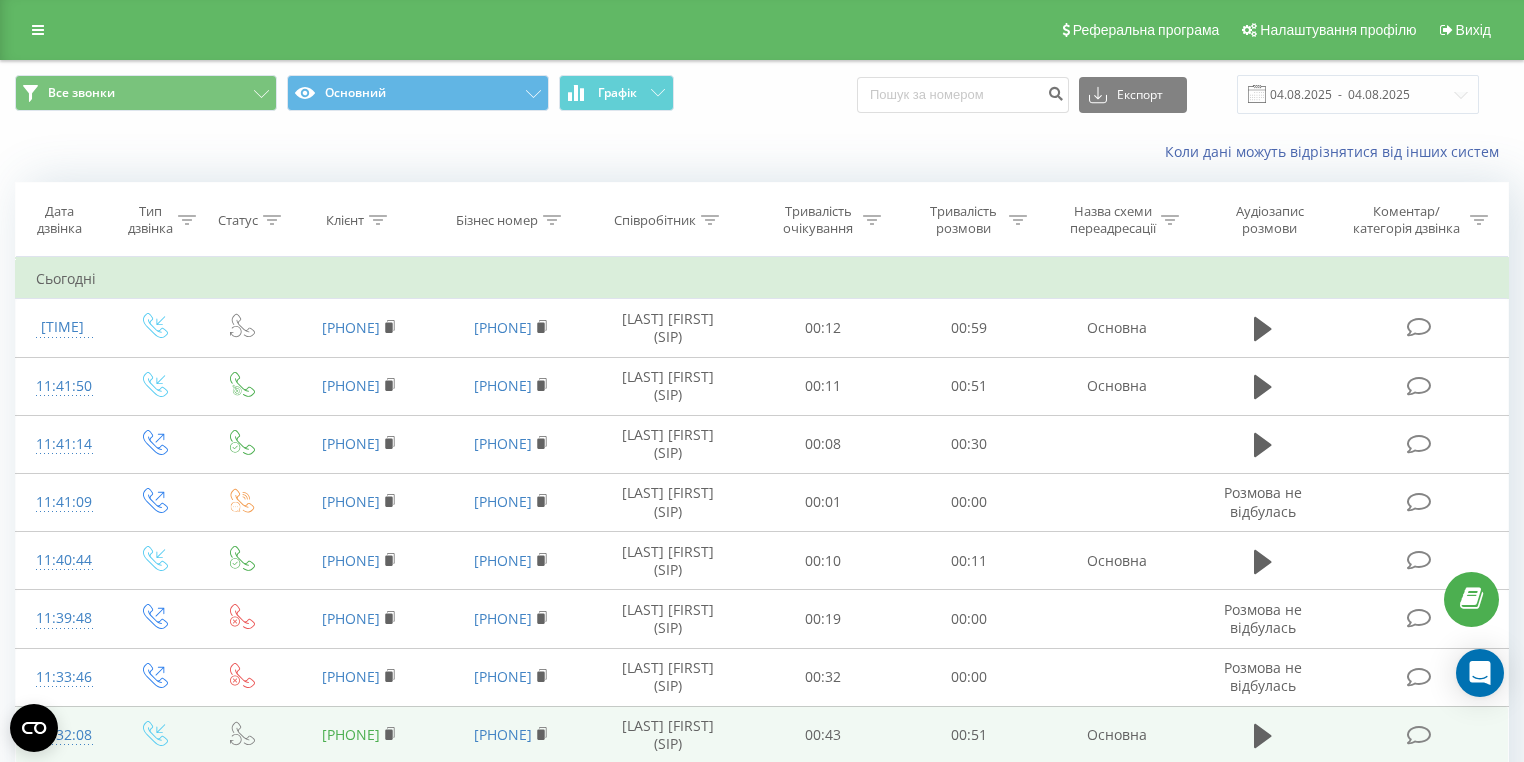 click on "[PHONE]" at bounding box center [351, 734] 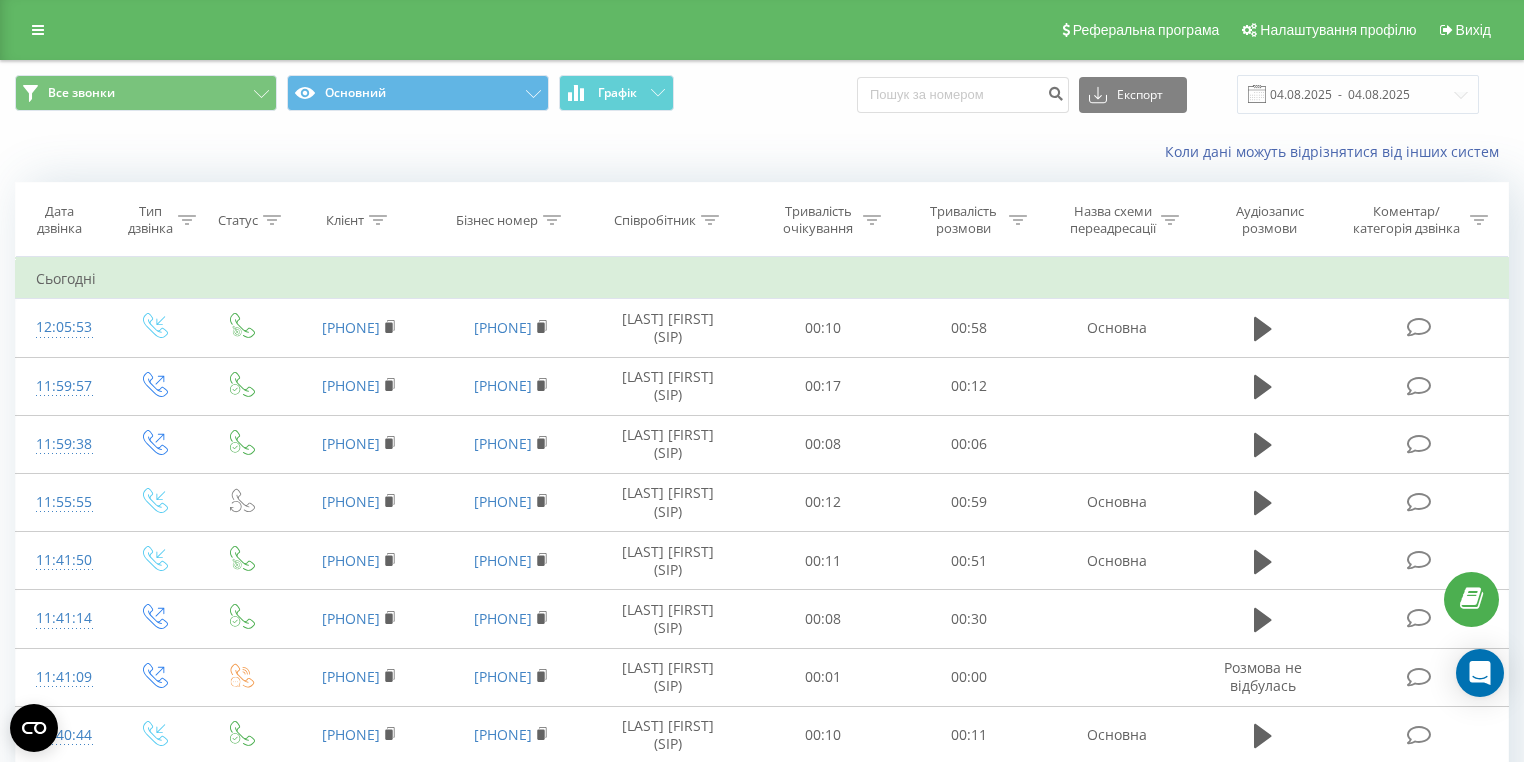 scroll, scrollTop: 0, scrollLeft: 0, axis: both 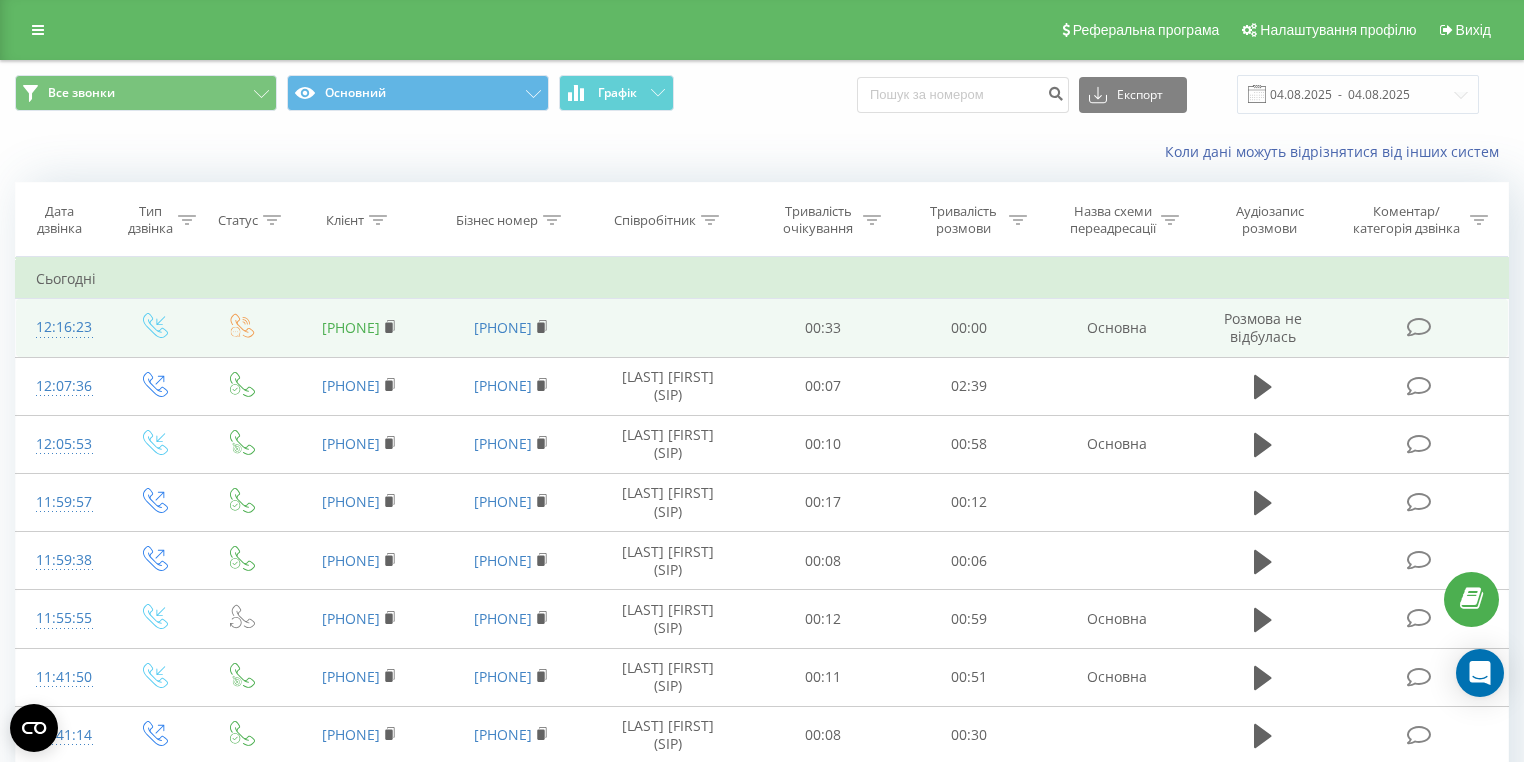 click on "[PHONE]" at bounding box center [351, 327] 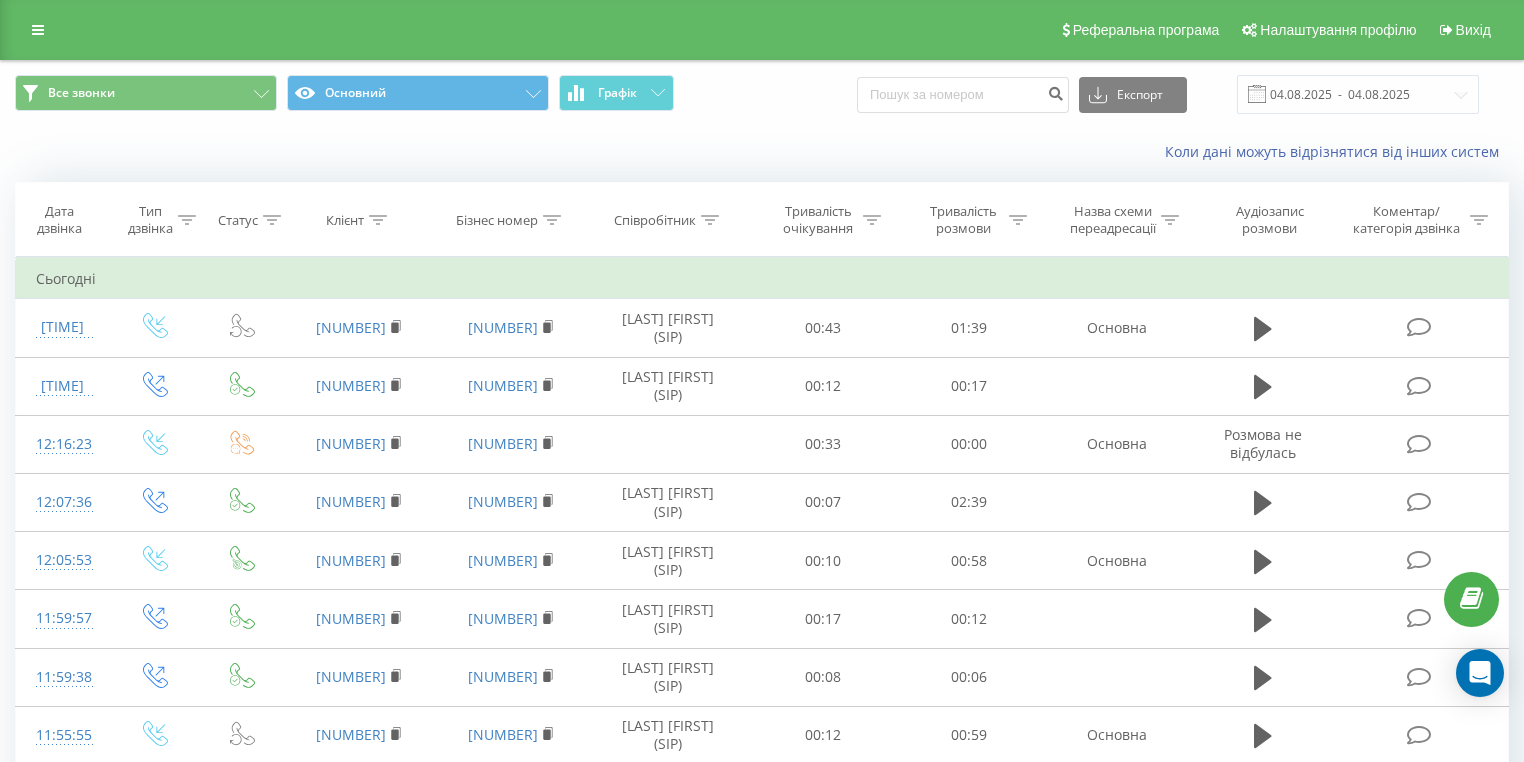 scroll, scrollTop: 0, scrollLeft: 0, axis: both 